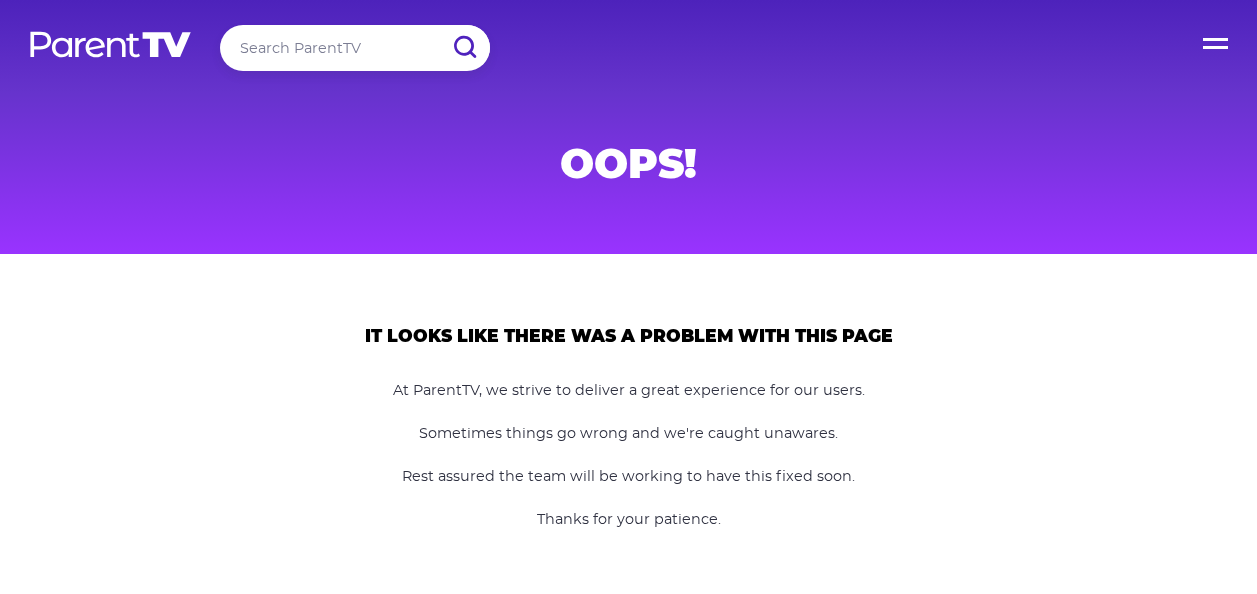 scroll, scrollTop: 0, scrollLeft: 0, axis: both 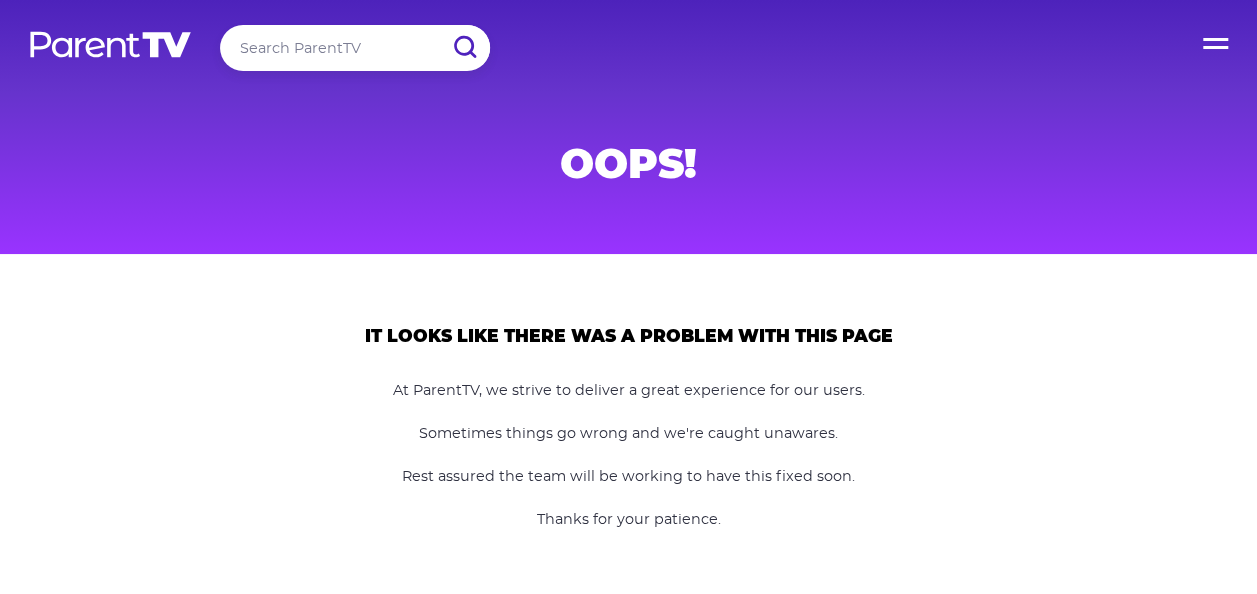 click on "Open Menu" at bounding box center (1217, 40) 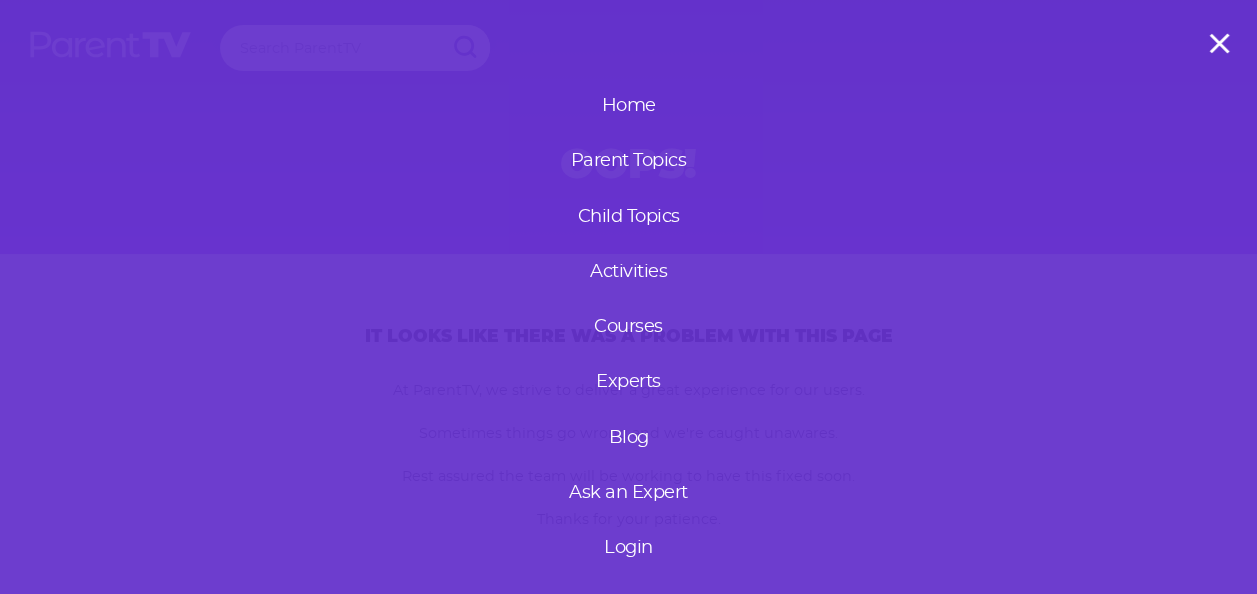 click on "Login" at bounding box center [628, 548] 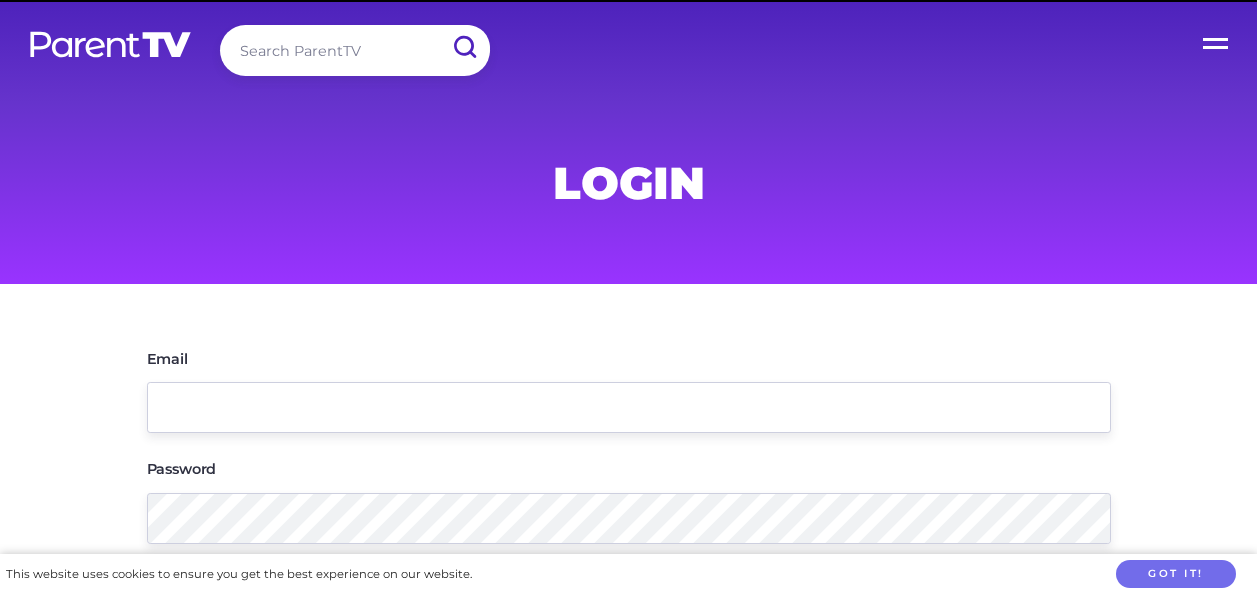 scroll, scrollTop: 0, scrollLeft: 0, axis: both 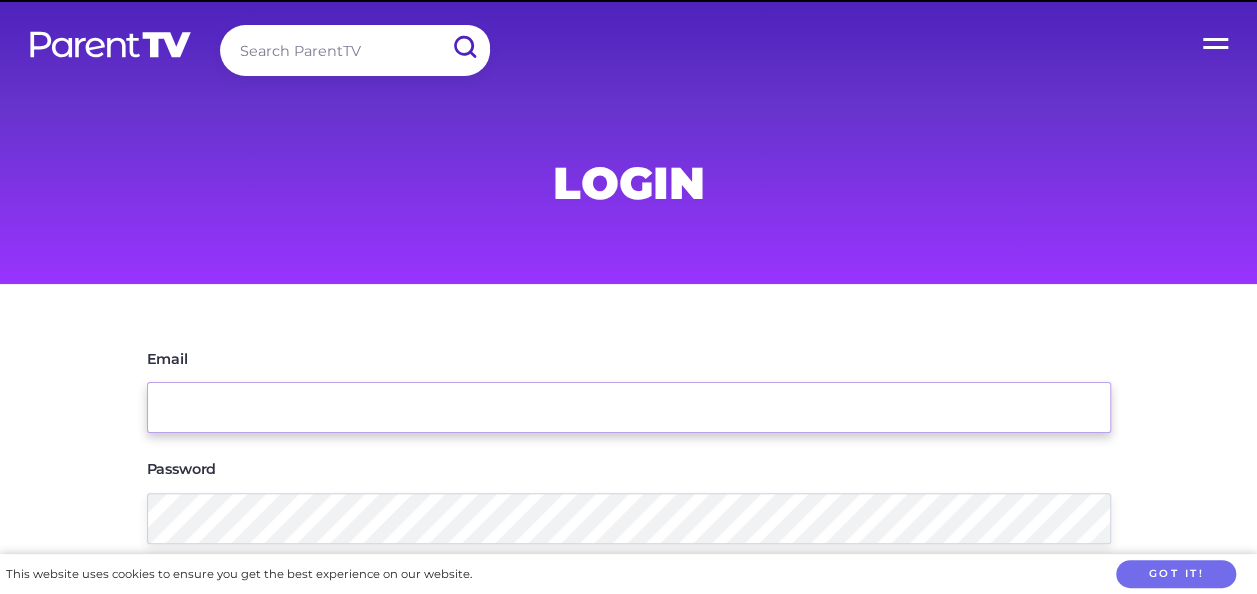 drag, startPoint x: 0, startPoint y: 0, endPoint x: 455, endPoint y: 399, distance: 605.1661 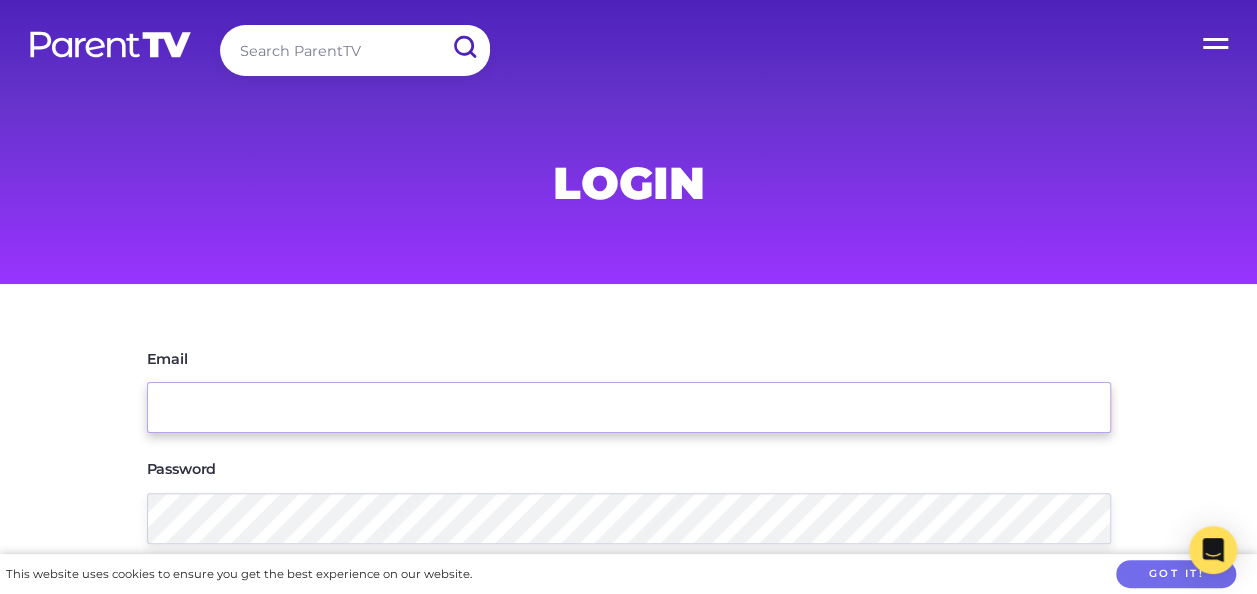 type on "[USERNAME]@[DOMAIN]" 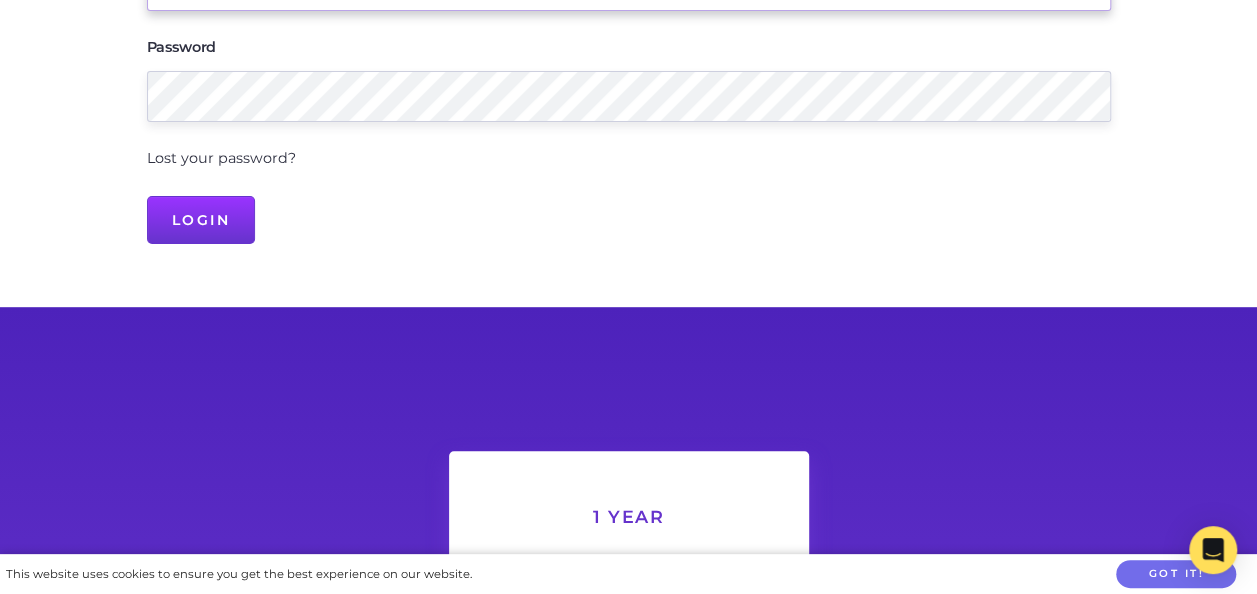 scroll, scrollTop: 430, scrollLeft: 0, axis: vertical 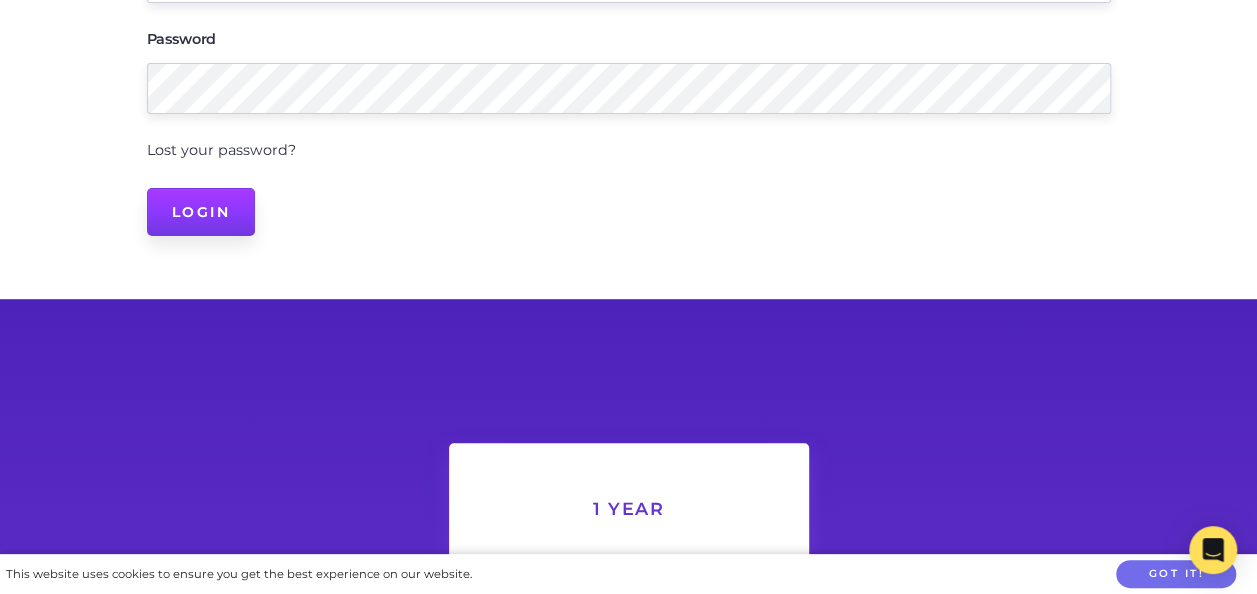 click on "Login" at bounding box center [201, 212] 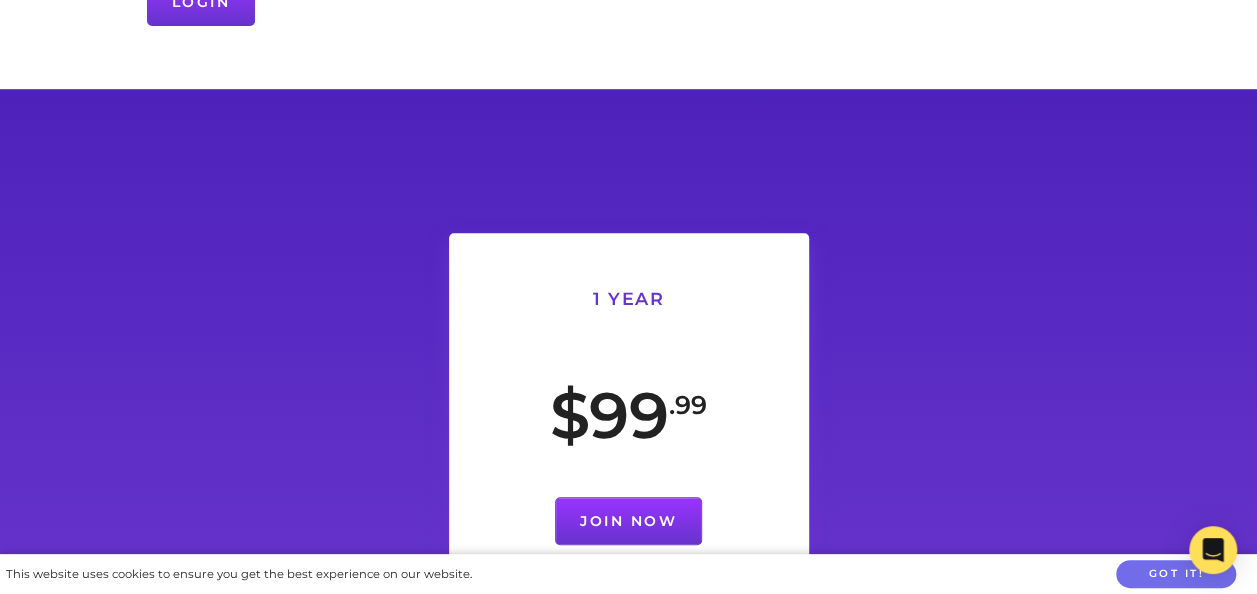 scroll, scrollTop: 650, scrollLeft: 0, axis: vertical 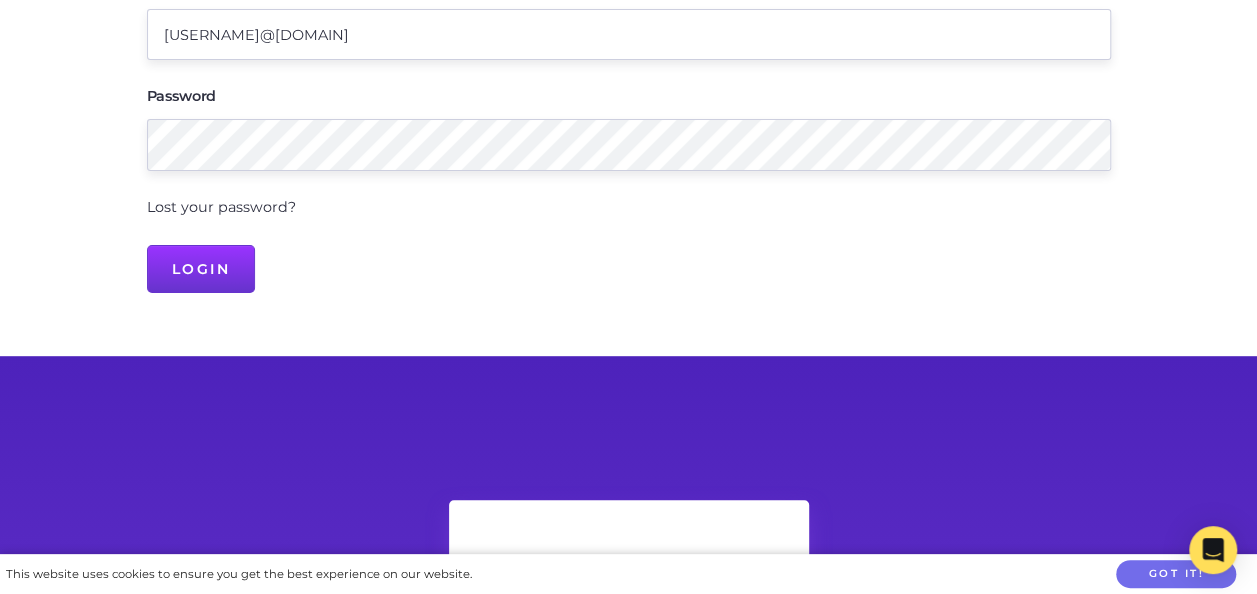click on "Lost your password?" at bounding box center [221, 207] 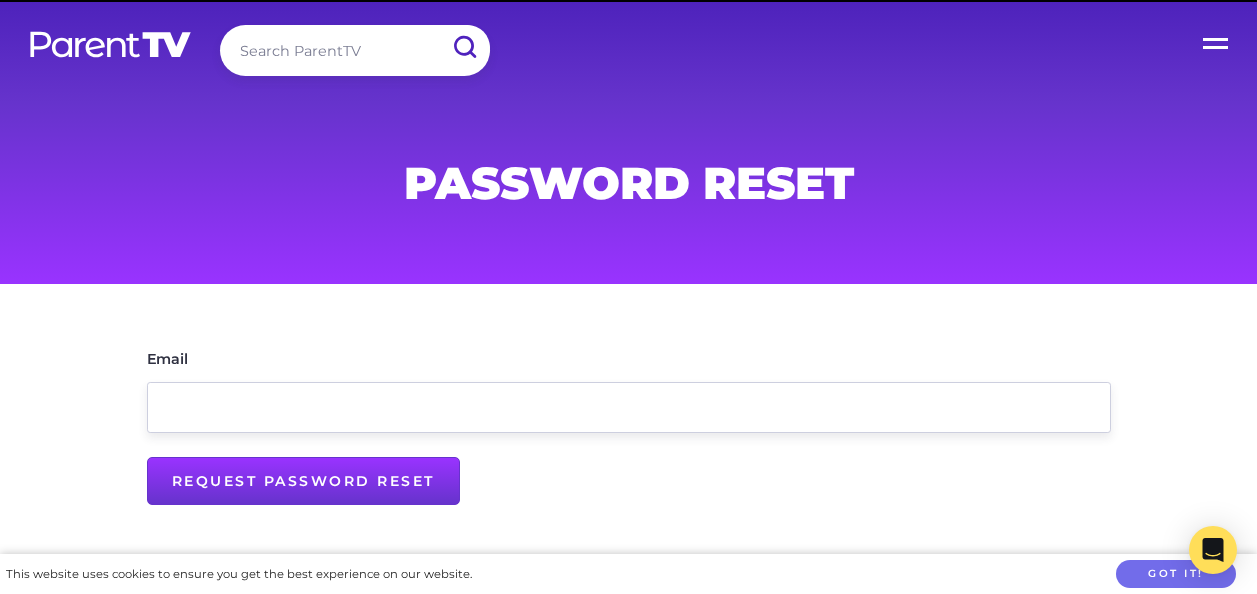 scroll, scrollTop: 0, scrollLeft: 0, axis: both 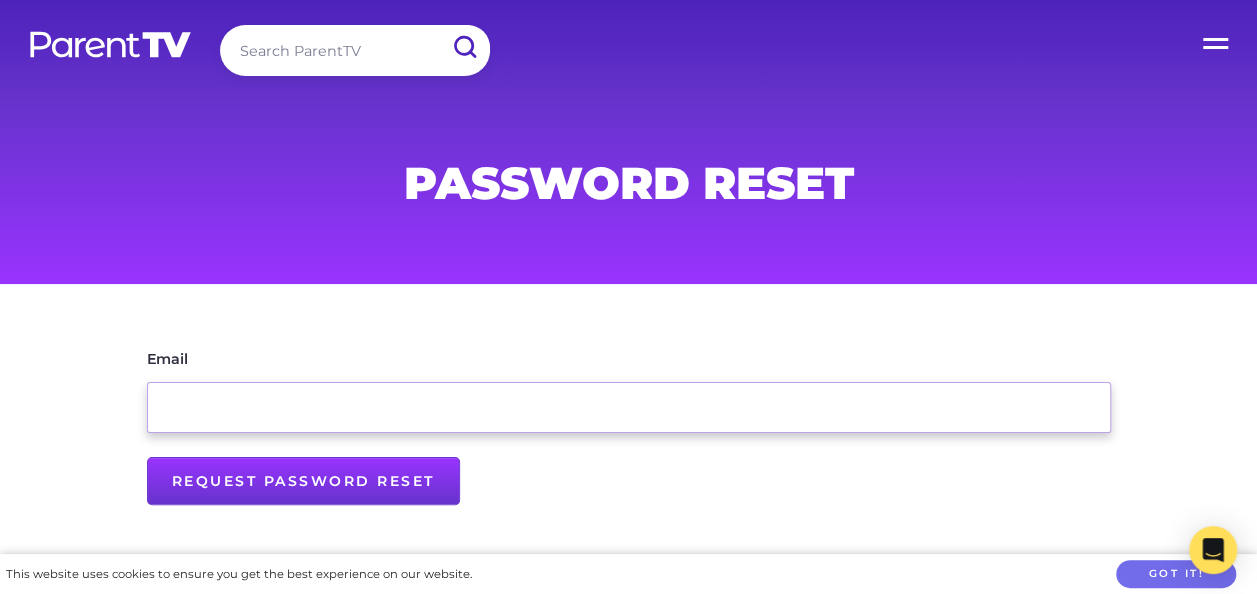 click on "Email" at bounding box center [629, 407] 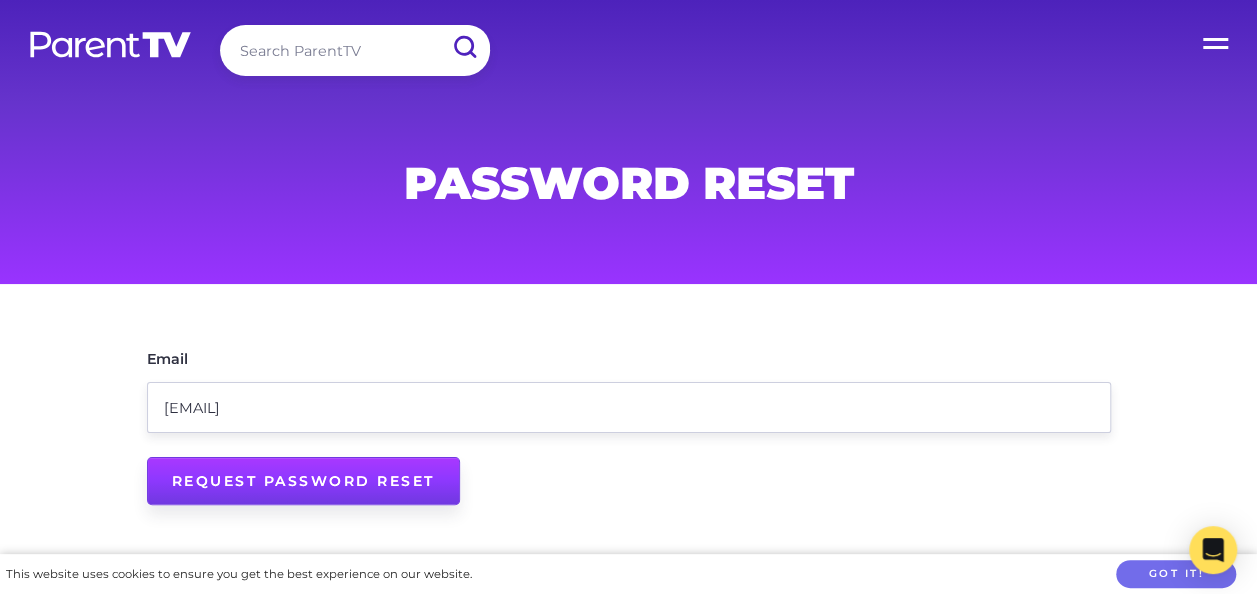 click on "Request Password Reset" at bounding box center [303, 481] 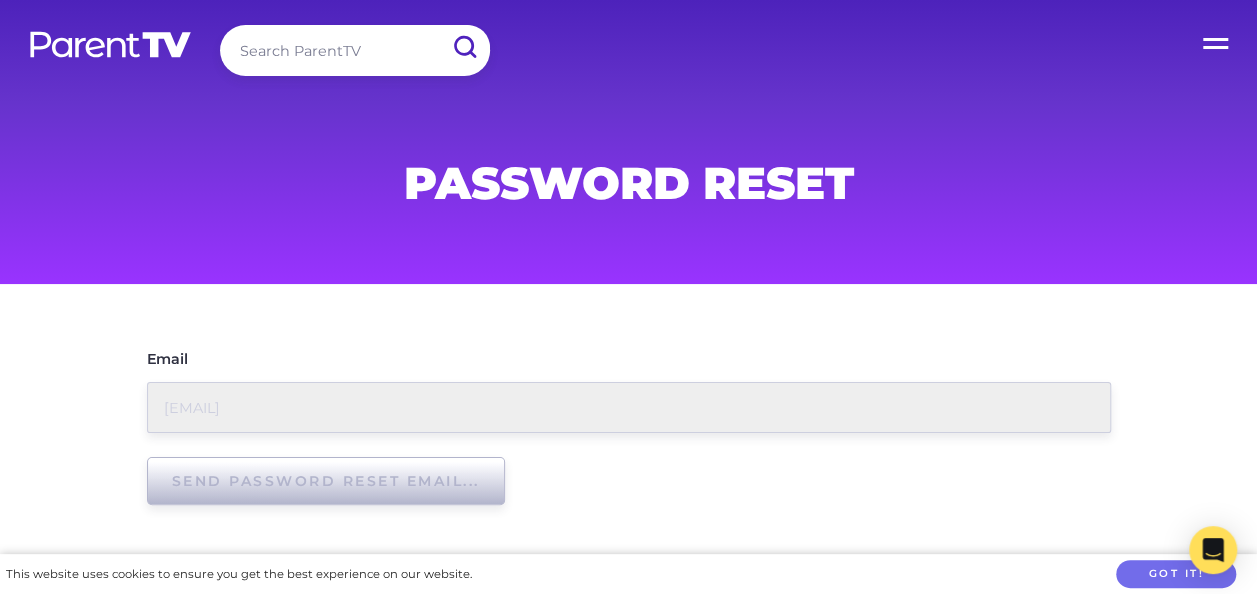 type on "Request Password Reset" 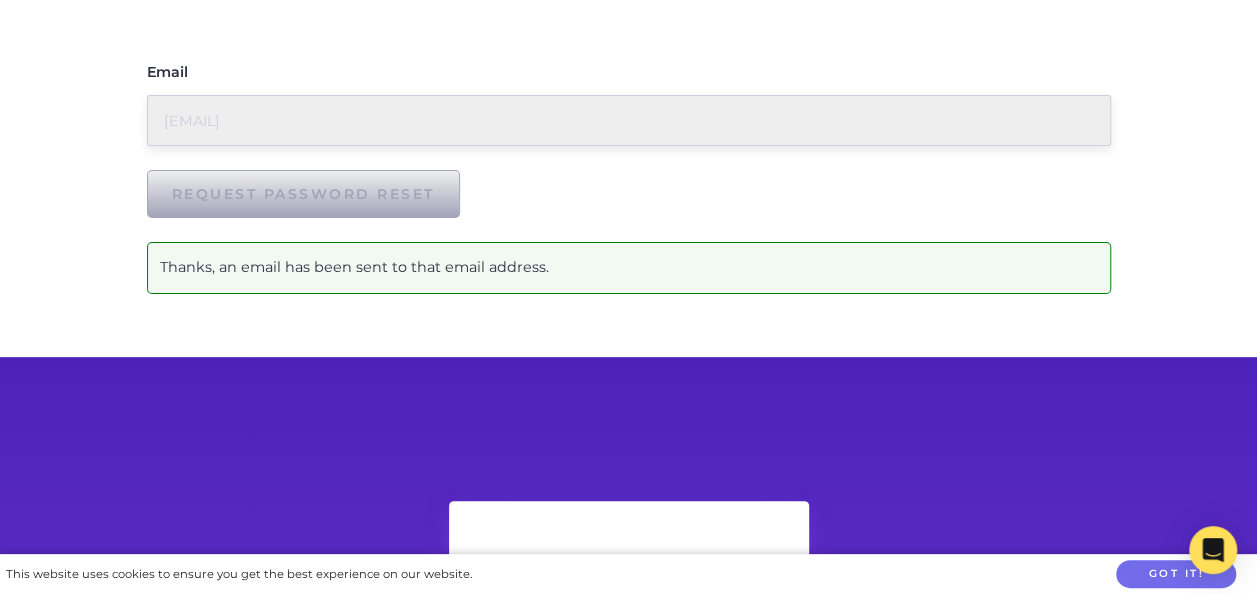 scroll, scrollTop: 290, scrollLeft: 0, axis: vertical 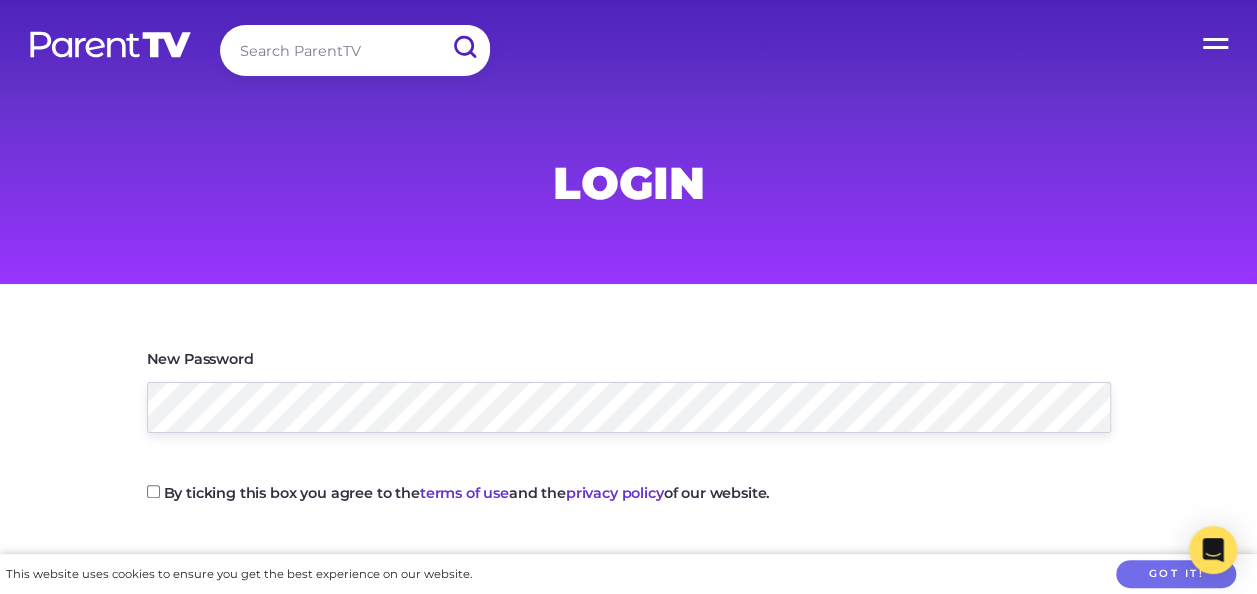 click on "By ticking this box you agree to the  terms of use
and the  privacy policy  of our website." at bounding box center [153, 491] 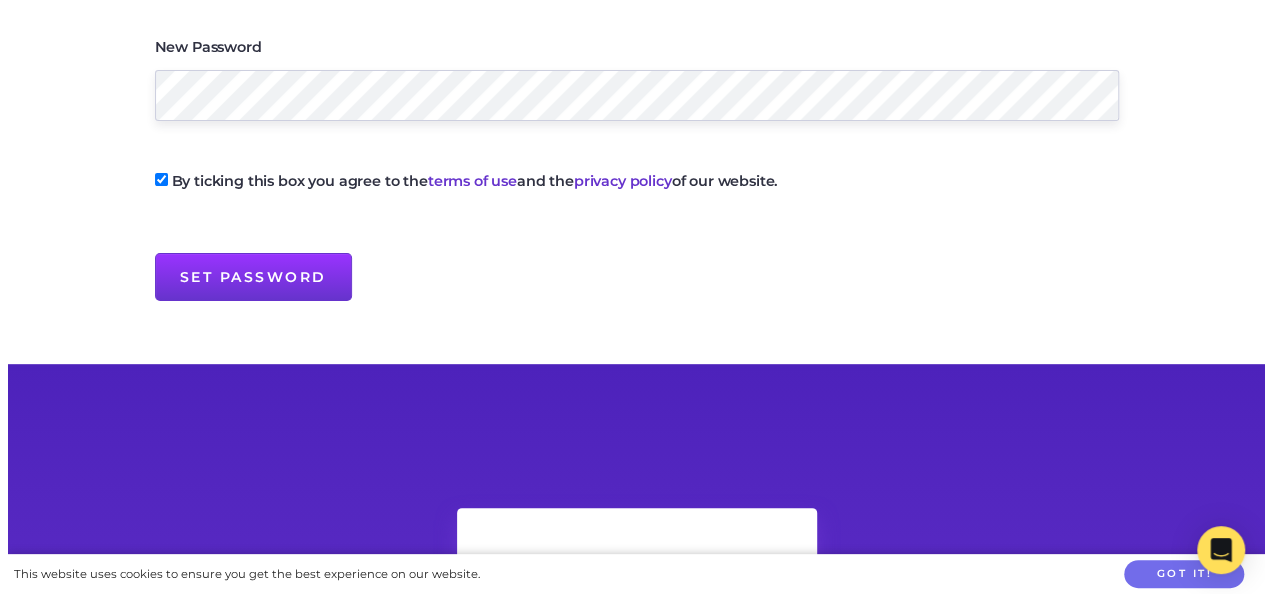 scroll, scrollTop: 324, scrollLeft: 0, axis: vertical 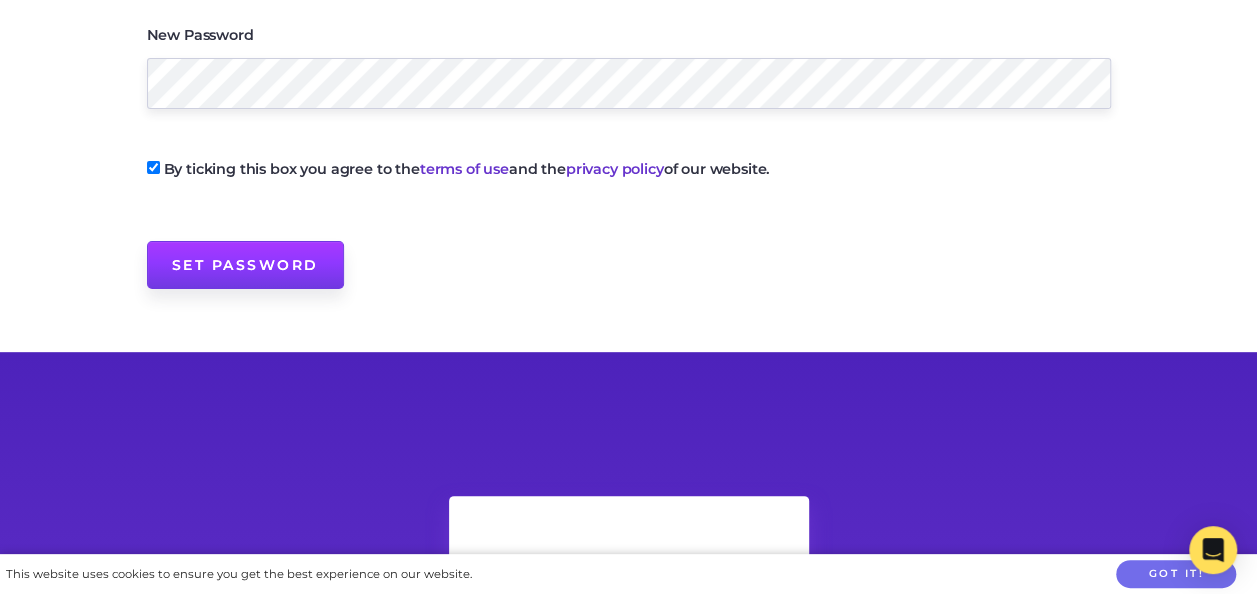 click on "Set Password" at bounding box center (245, 265) 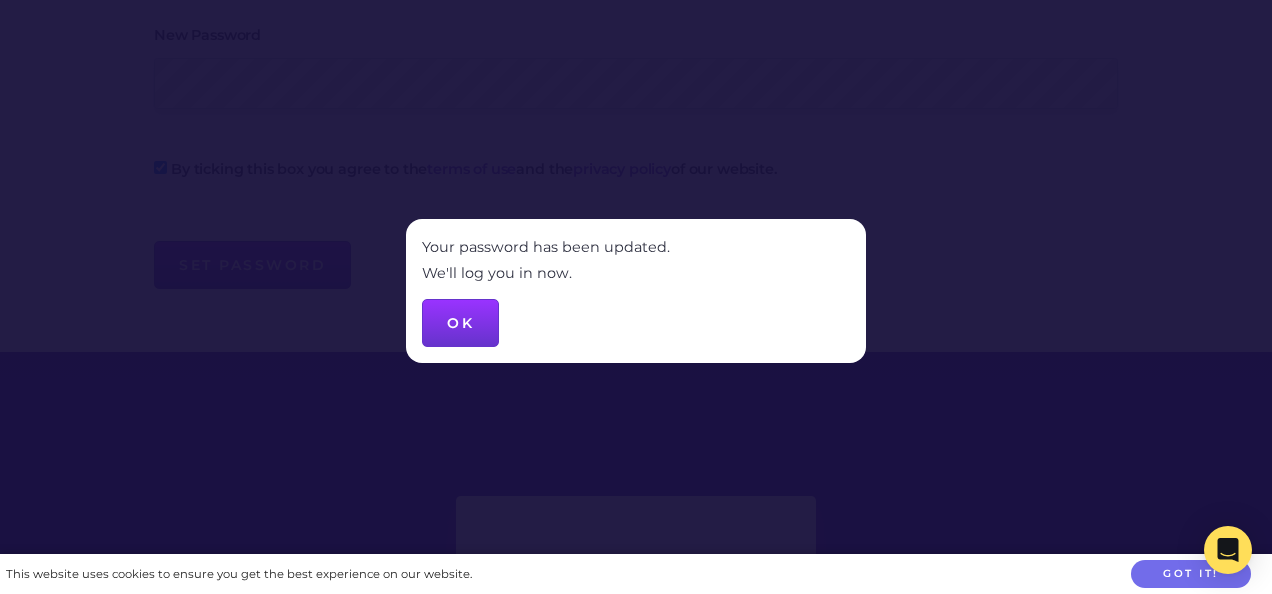 click on "OK" at bounding box center (460, 323) 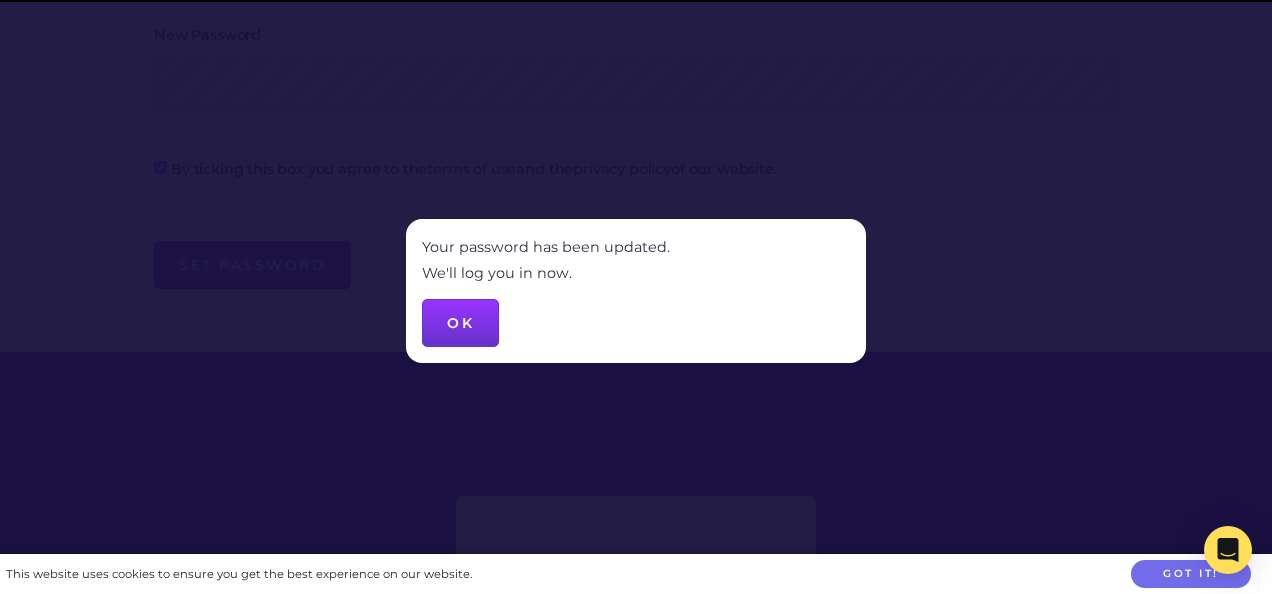 click on "OK" at bounding box center (460, 323) 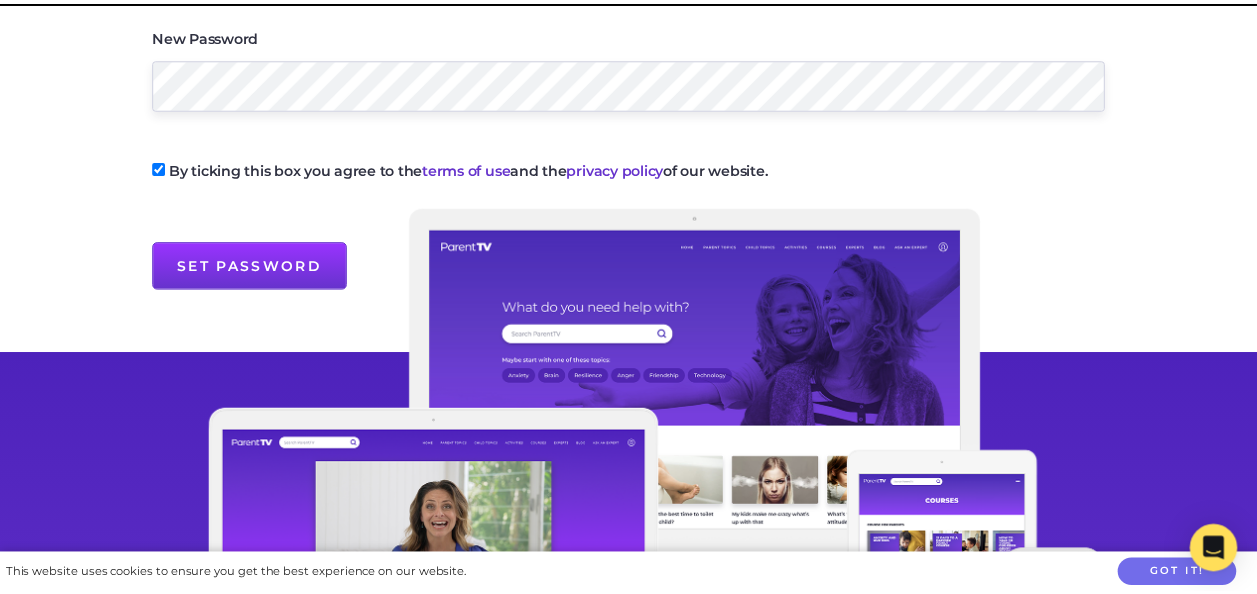 scroll, scrollTop: 0, scrollLeft: 0, axis: both 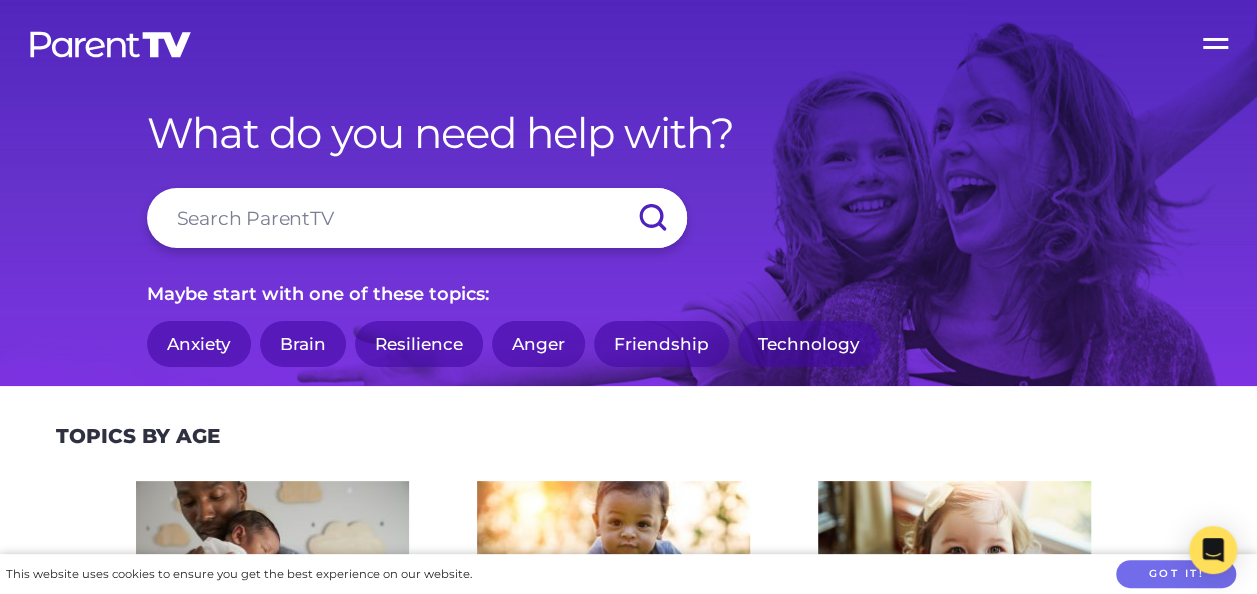 click on "Open Menu" at bounding box center [1217, 40] 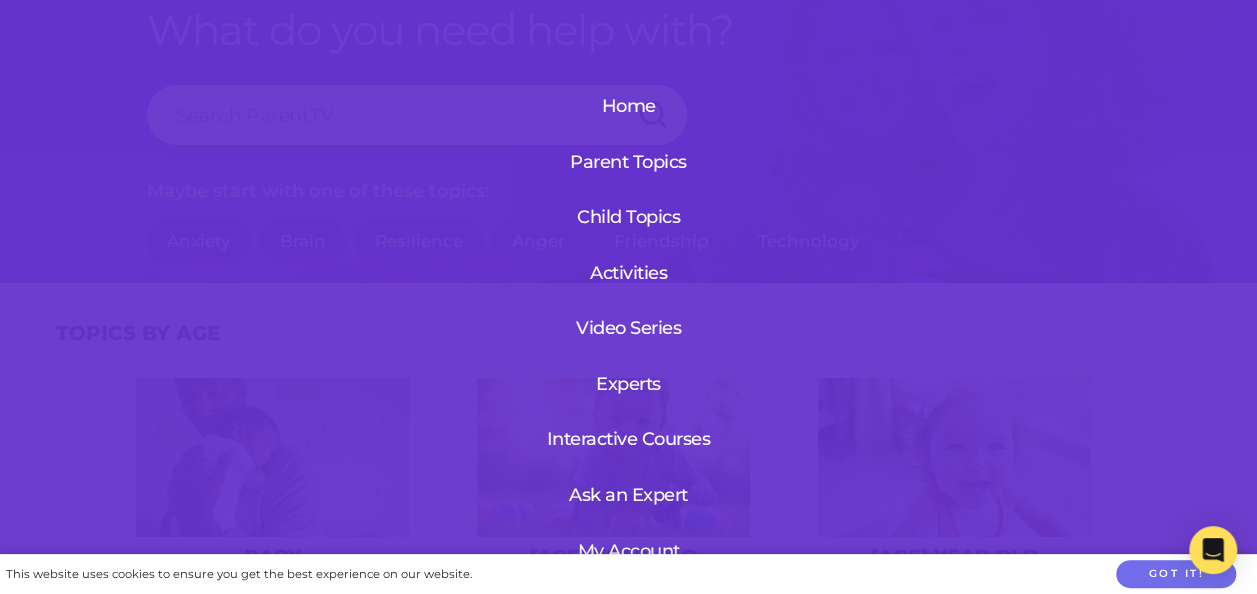 scroll, scrollTop: 125, scrollLeft: 0, axis: vertical 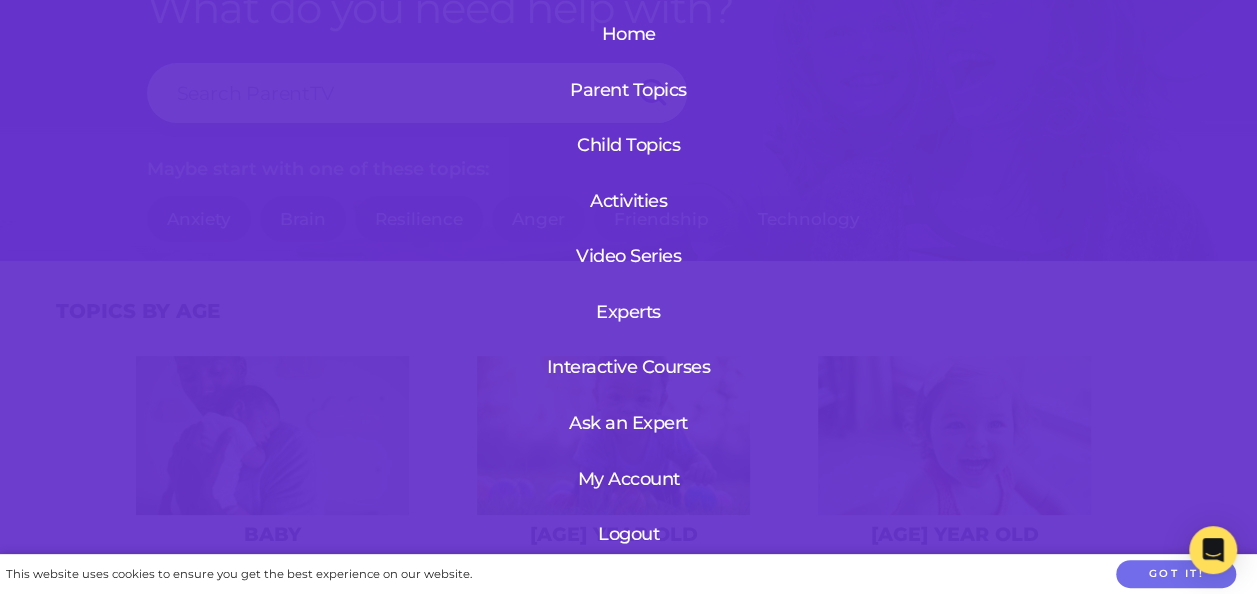 click on "My Account" at bounding box center (629, 479) 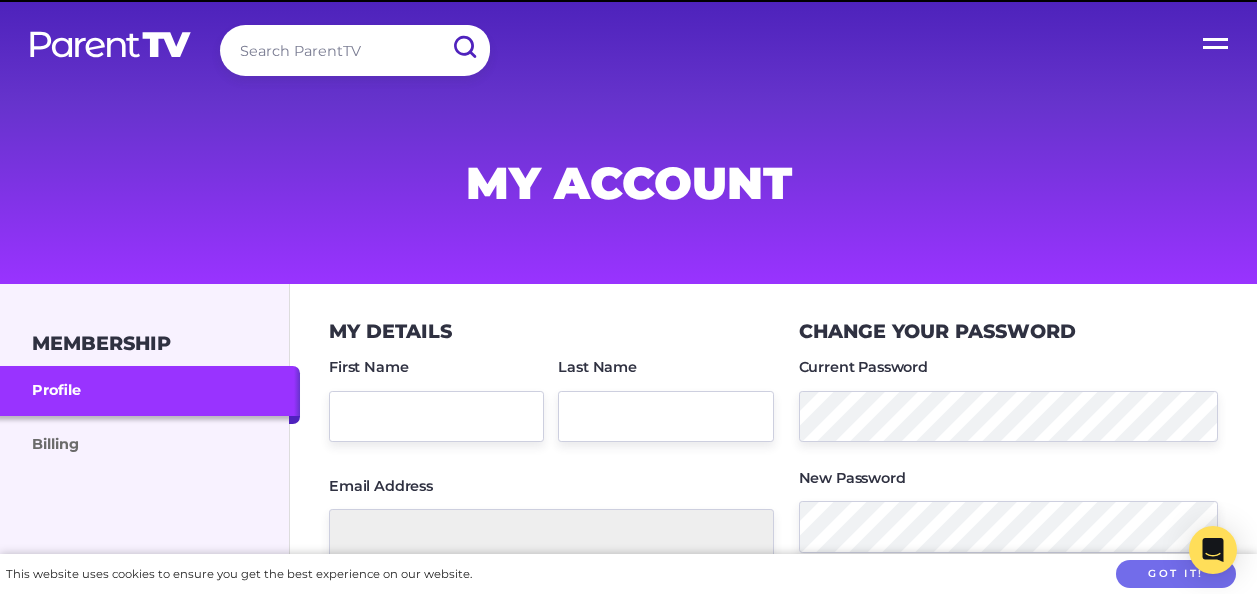 scroll, scrollTop: 0, scrollLeft: 0, axis: both 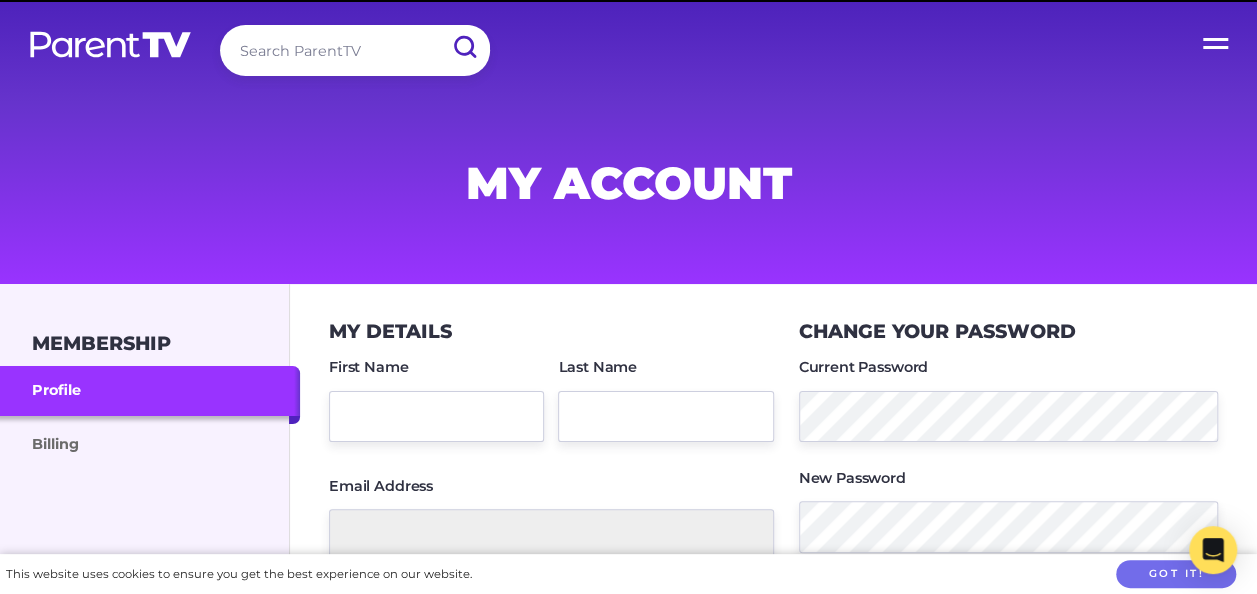 type on "[FIRST]" 